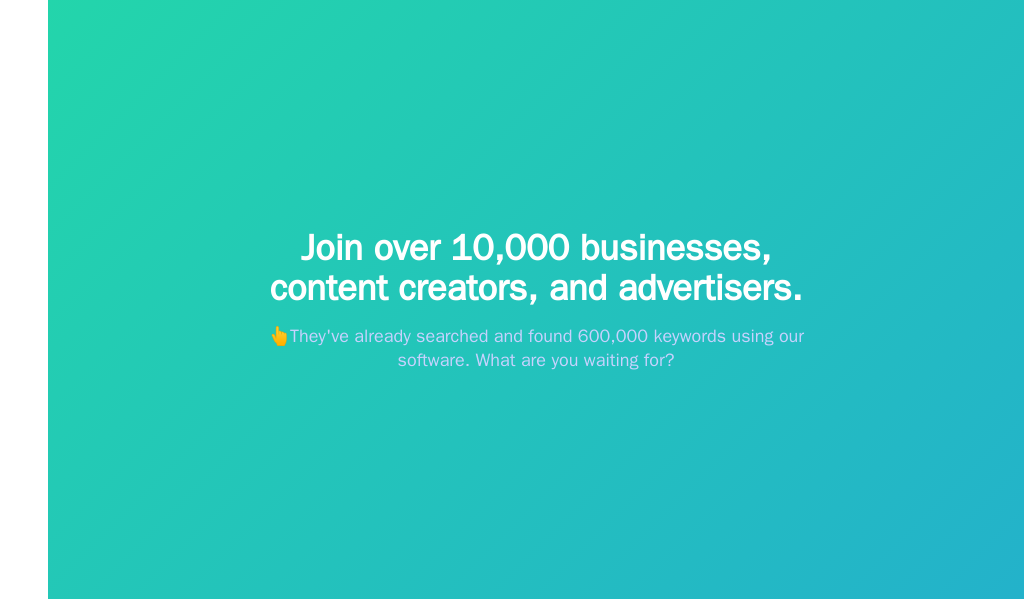 scroll, scrollTop: 0, scrollLeft: 0, axis: both 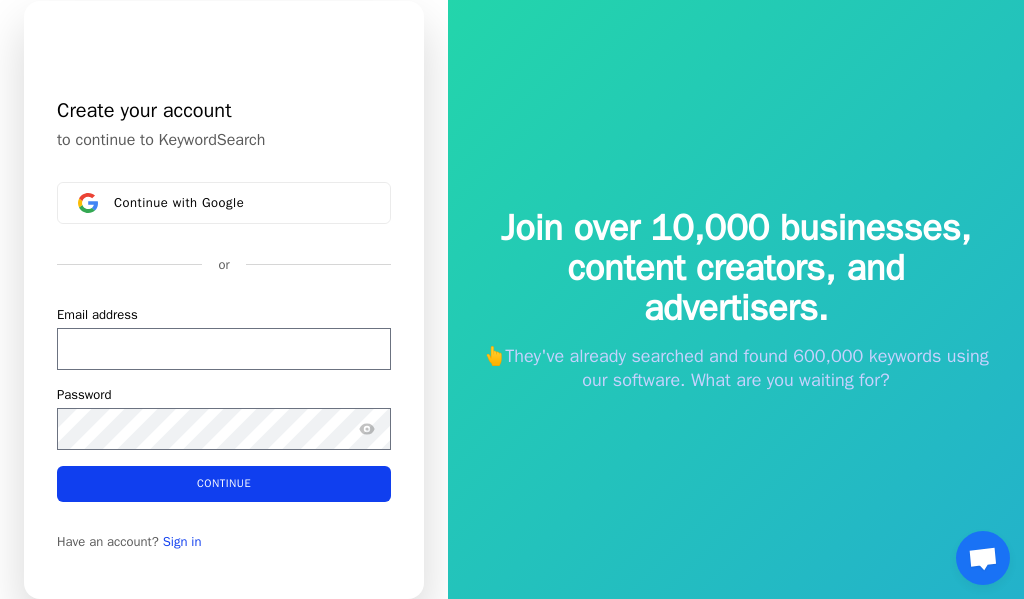 type 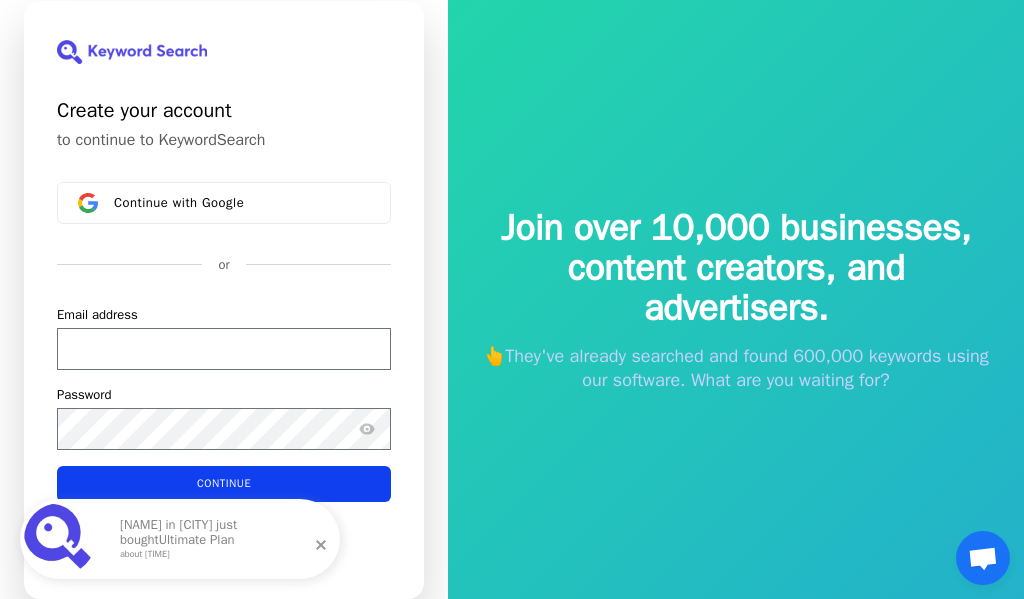 scroll, scrollTop: 0, scrollLeft: 0, axis: both 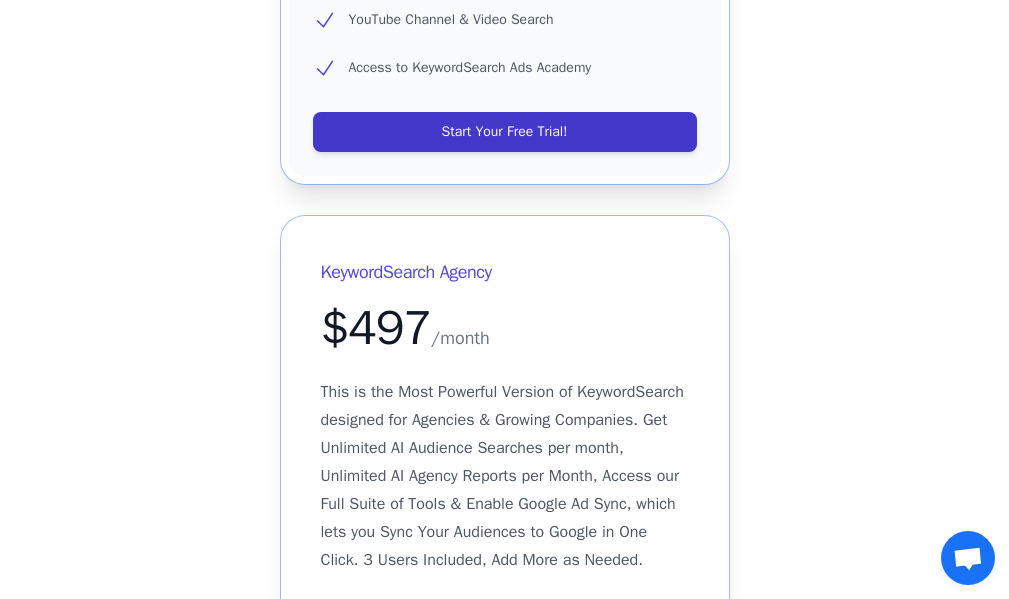 click on "Start Your Free Trial!" at bounding box center (505, 132) 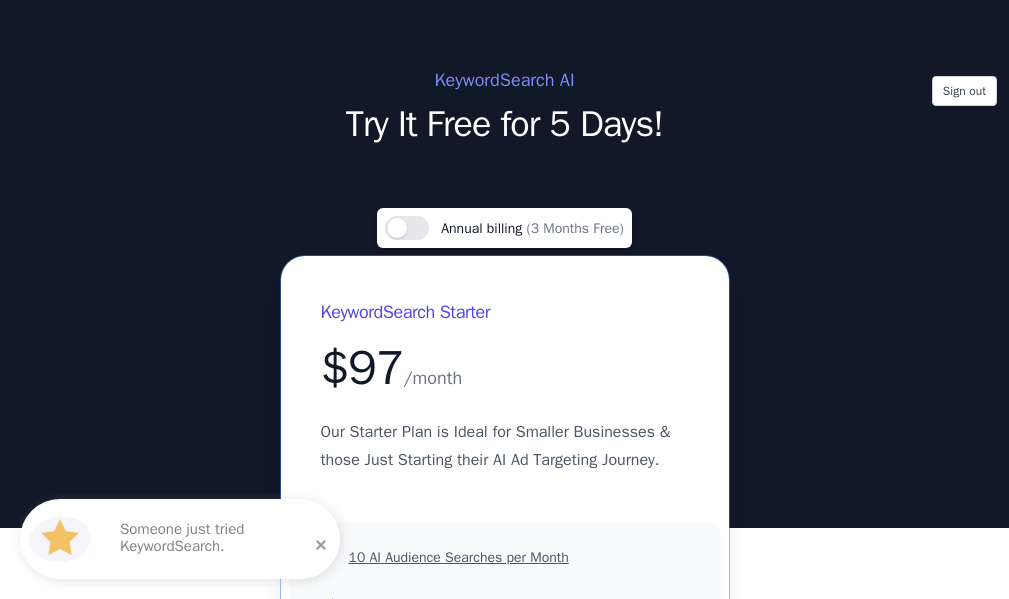 scroll, scrollTop: 0, scrollLeft: 0, axis: both 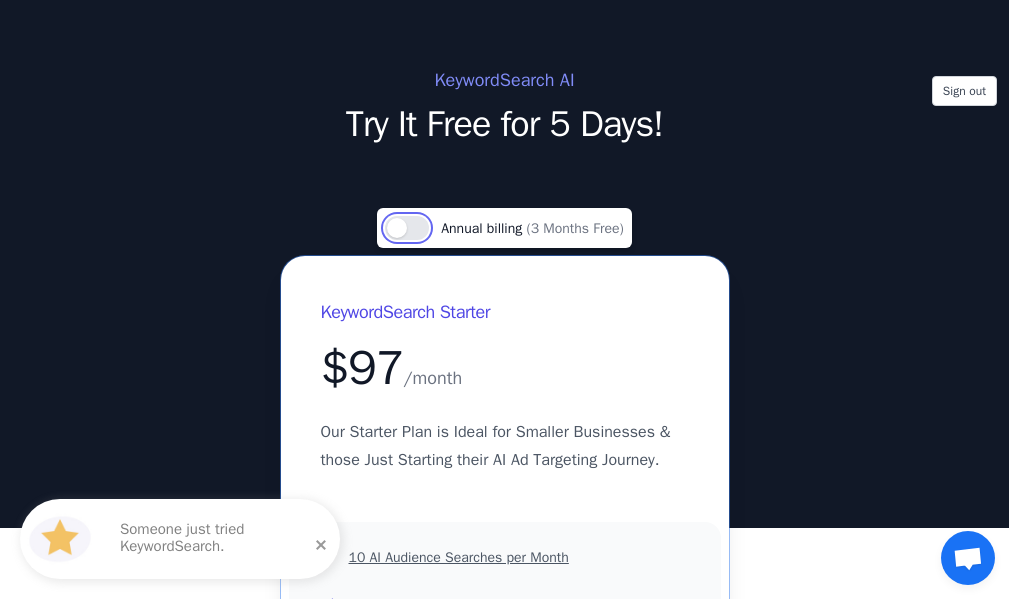 click on "Use setting" at bounding box center [407, 228] 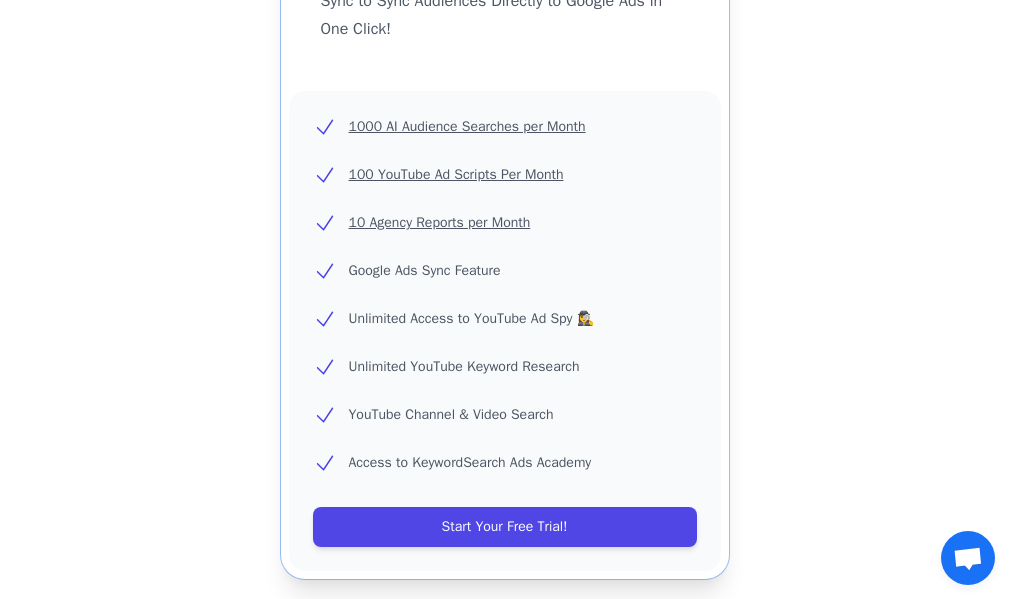 scroll, scrollTop: 1400, scrollLeft: 0, axis: vertical 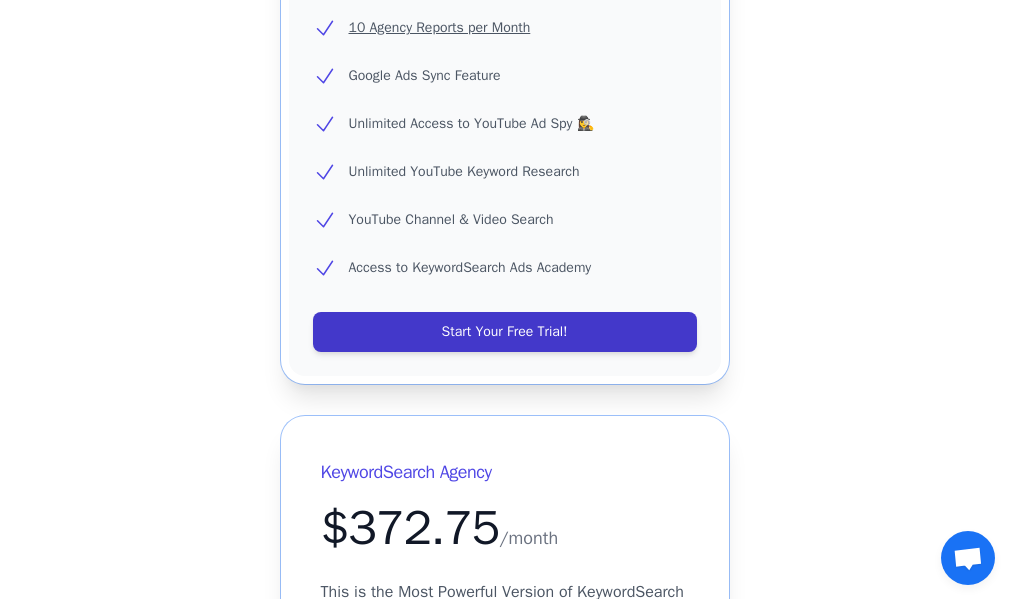 click on "Start Your Free Trial!" at bounding box center [505, 332] 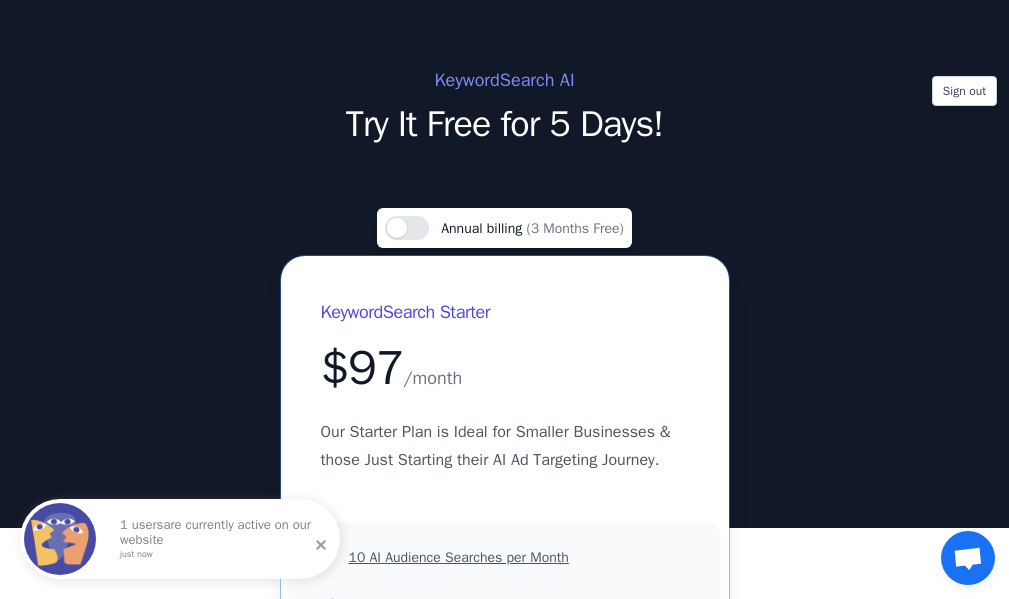 scroll, scrollTop: 0, scrollLeft: 0, axis: both 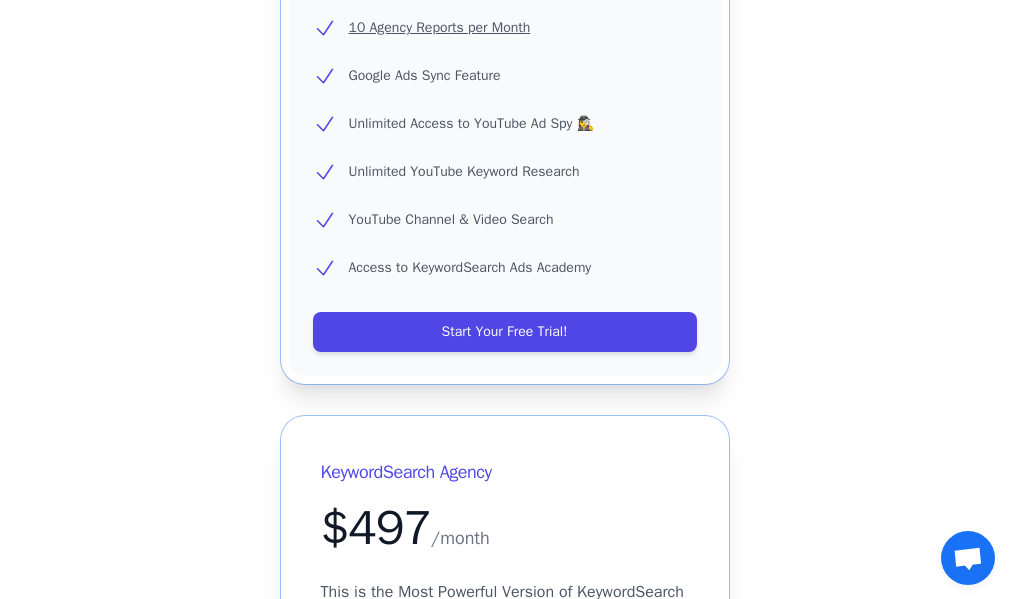 click on "Start Your Free Trial!" at bounding box center [505, -538] 